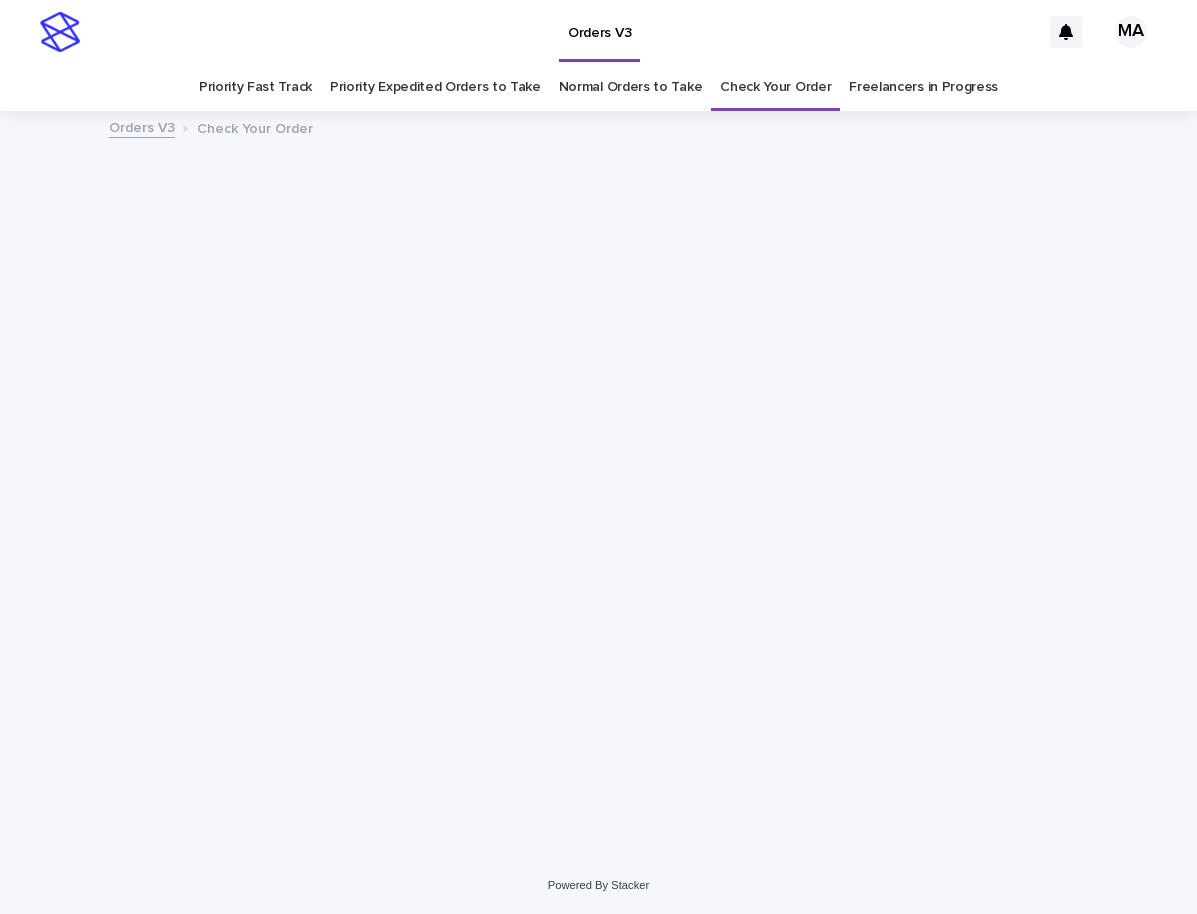 scroll, scrollTop: 0, scrollLeft: 0, axis: both 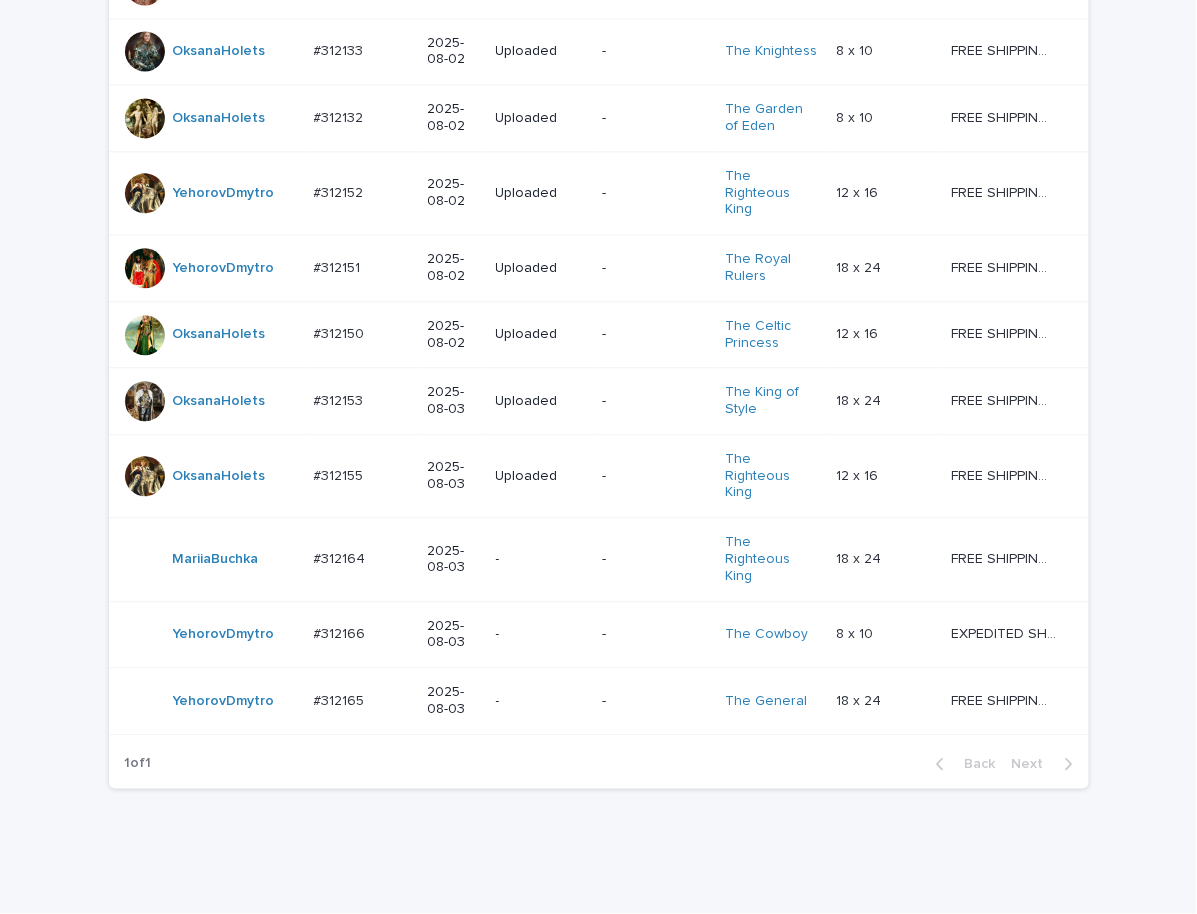 click on "-" at bounding box center [541, 634] 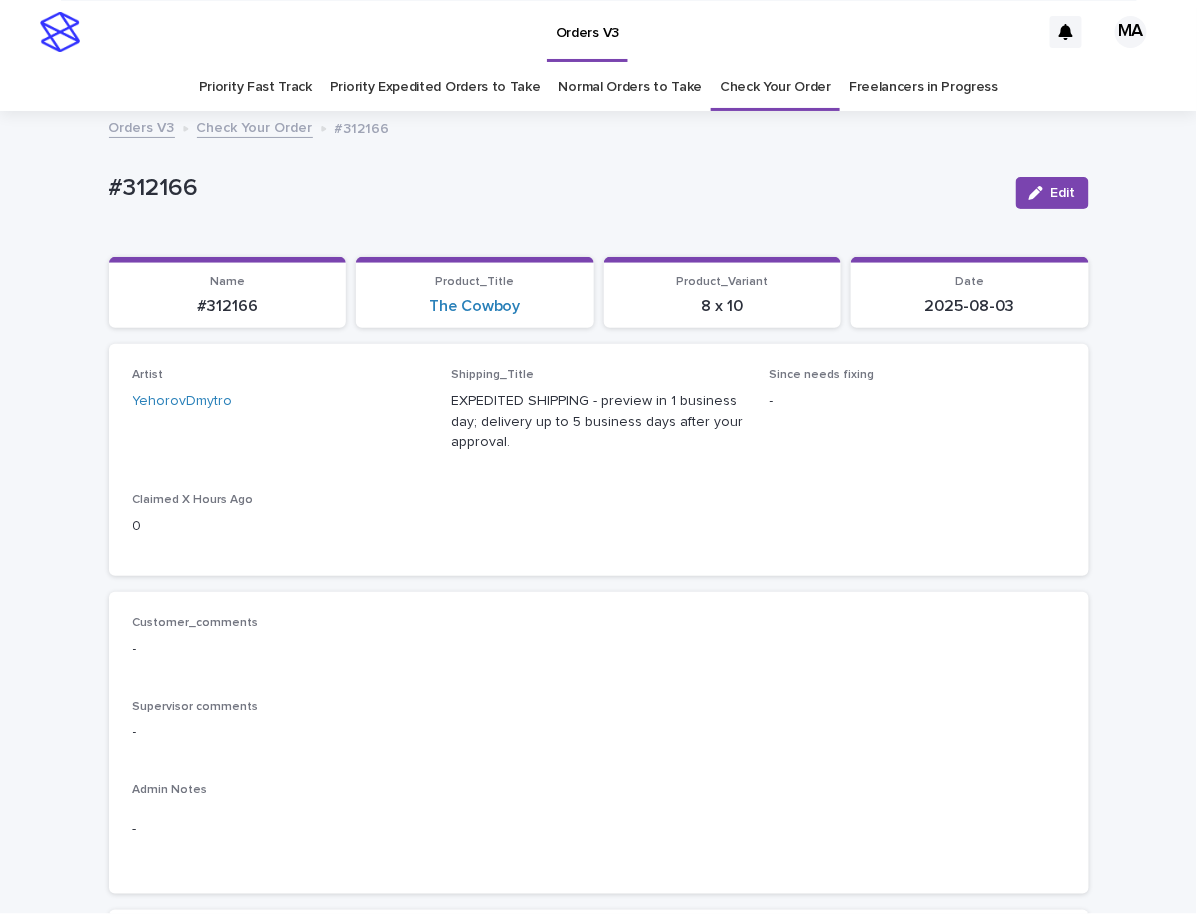 scroll, scrollTop: 350, scrollLeft: 0, axis: vertical 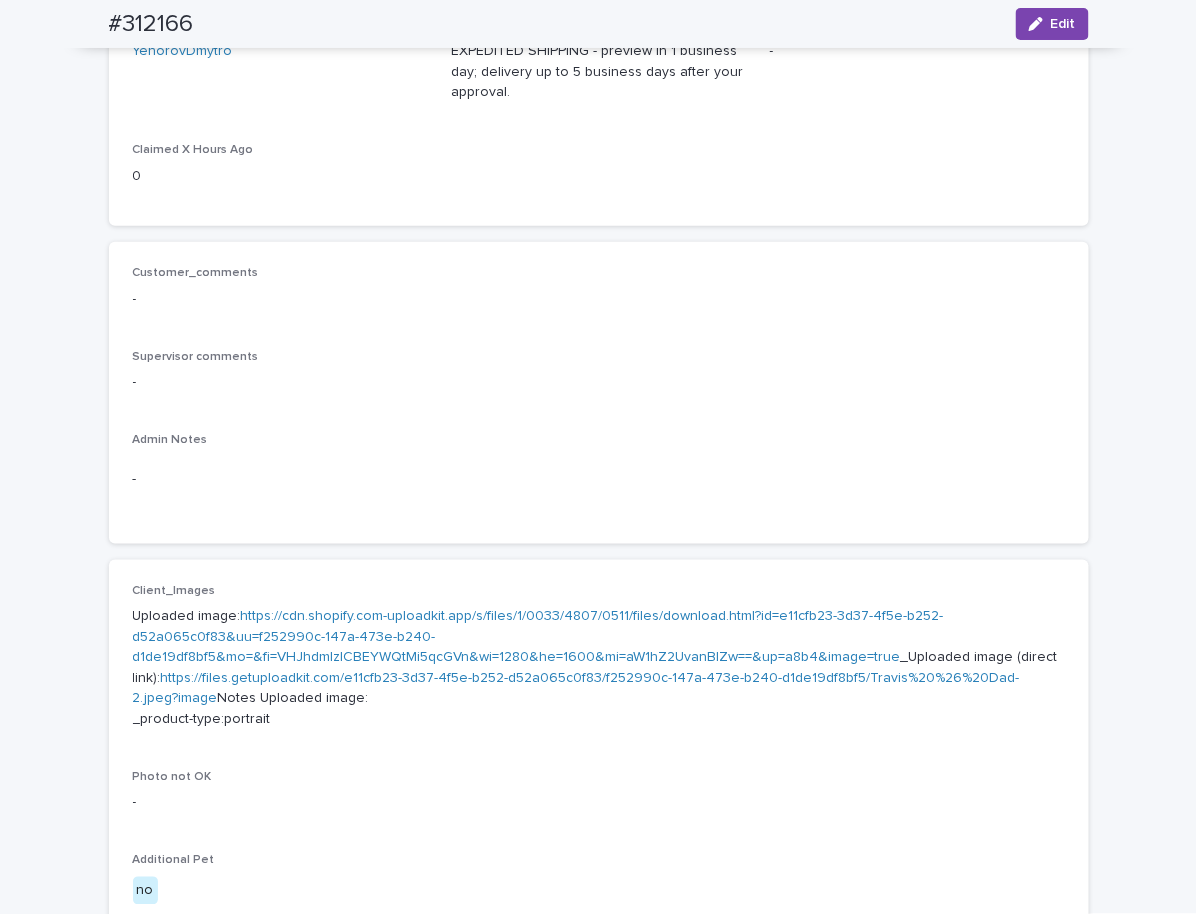 click on "https://cdn.shopify.com-uploadkit.app/s/files/1/0033/4807/0511/files/download.html?id=e11cfb23-3d37-4f5e-b252-d52a065c0f83&uu=f252990c-147a-473e-b240-d1de19df8bf5&mo=&fi=VHJhdmlzICBEYWQtMi5qcGVn&wi=1280&he=1600&mi=aW1hZ2UvanBlZw==&up=a8b4&image=true" at bounding box center [538, 637] 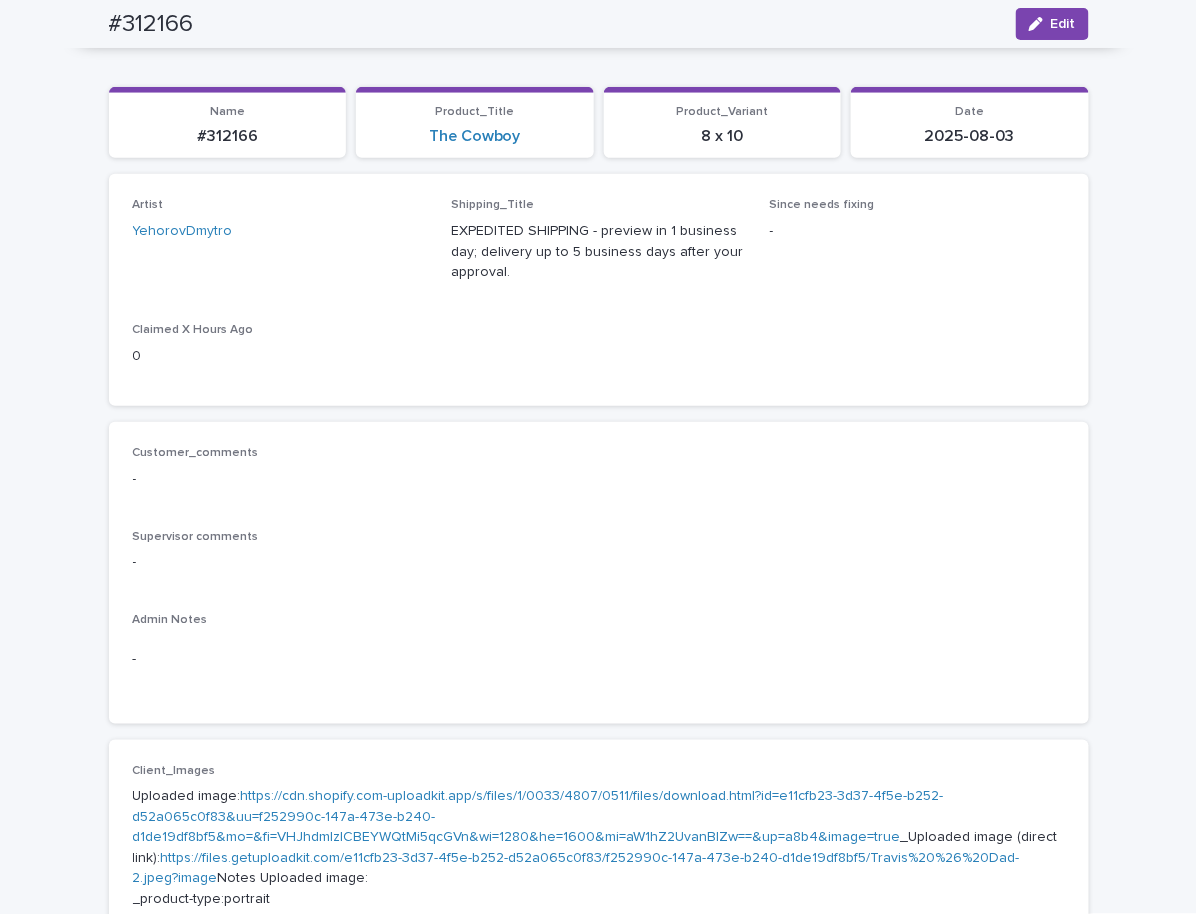 scroll, scrollTop: 0, scrollLeft: 0, axis: both 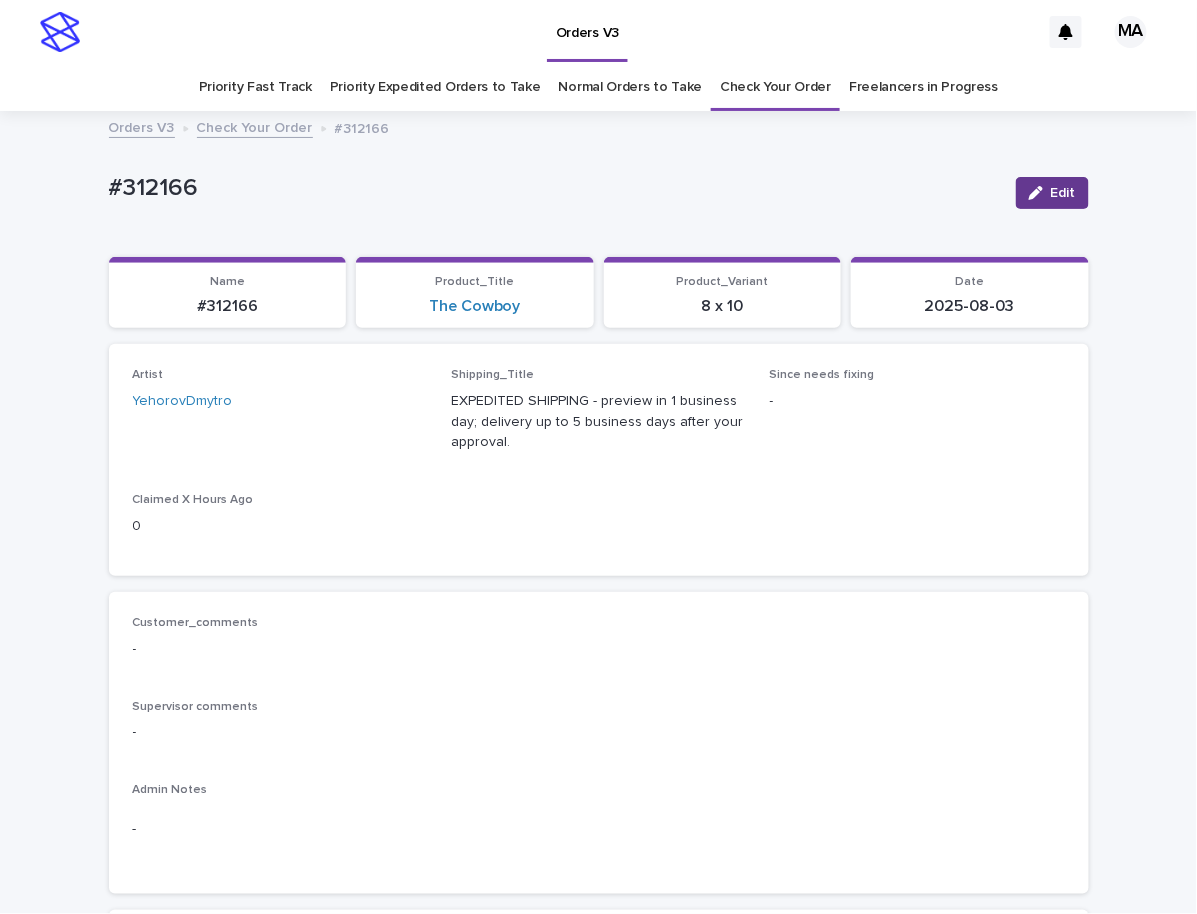 click on "Edit" at bounding box center [1063, 193] 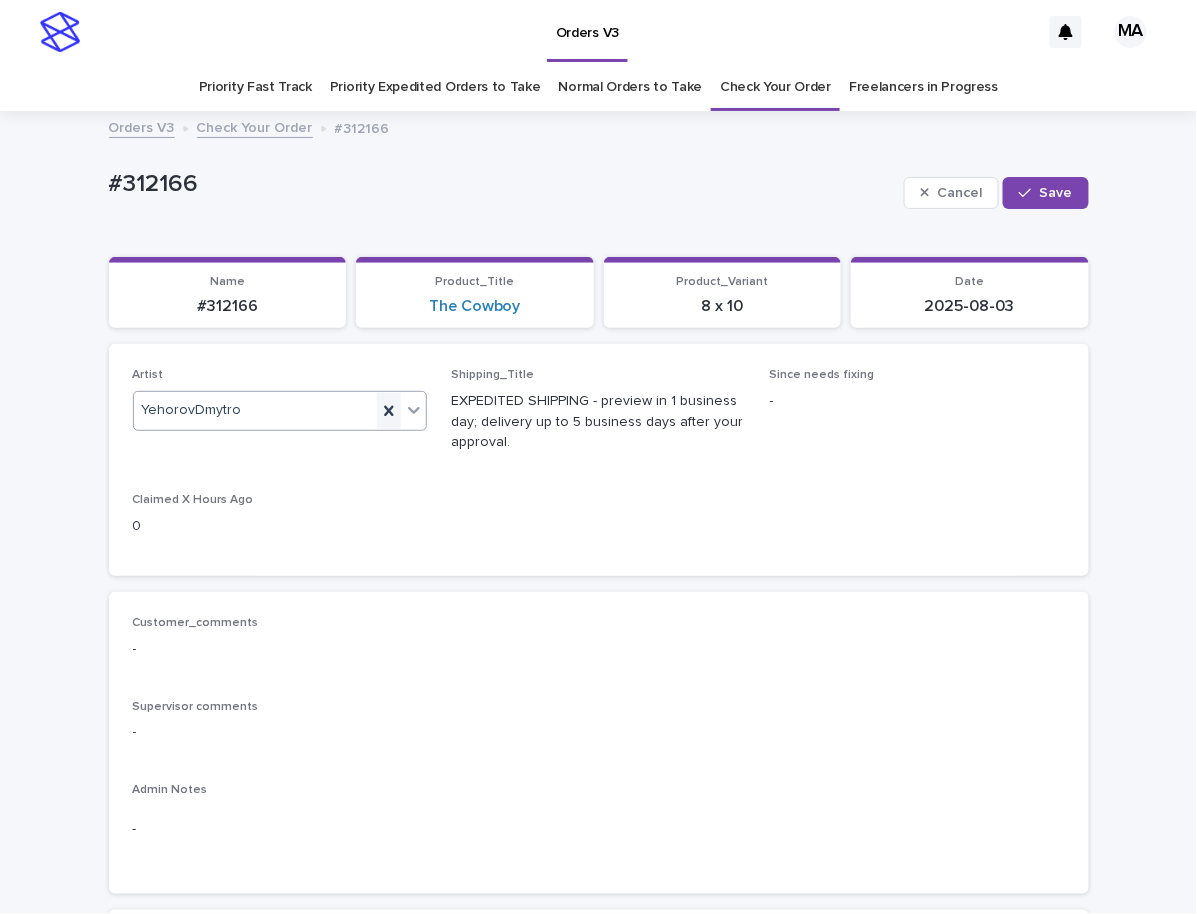 click 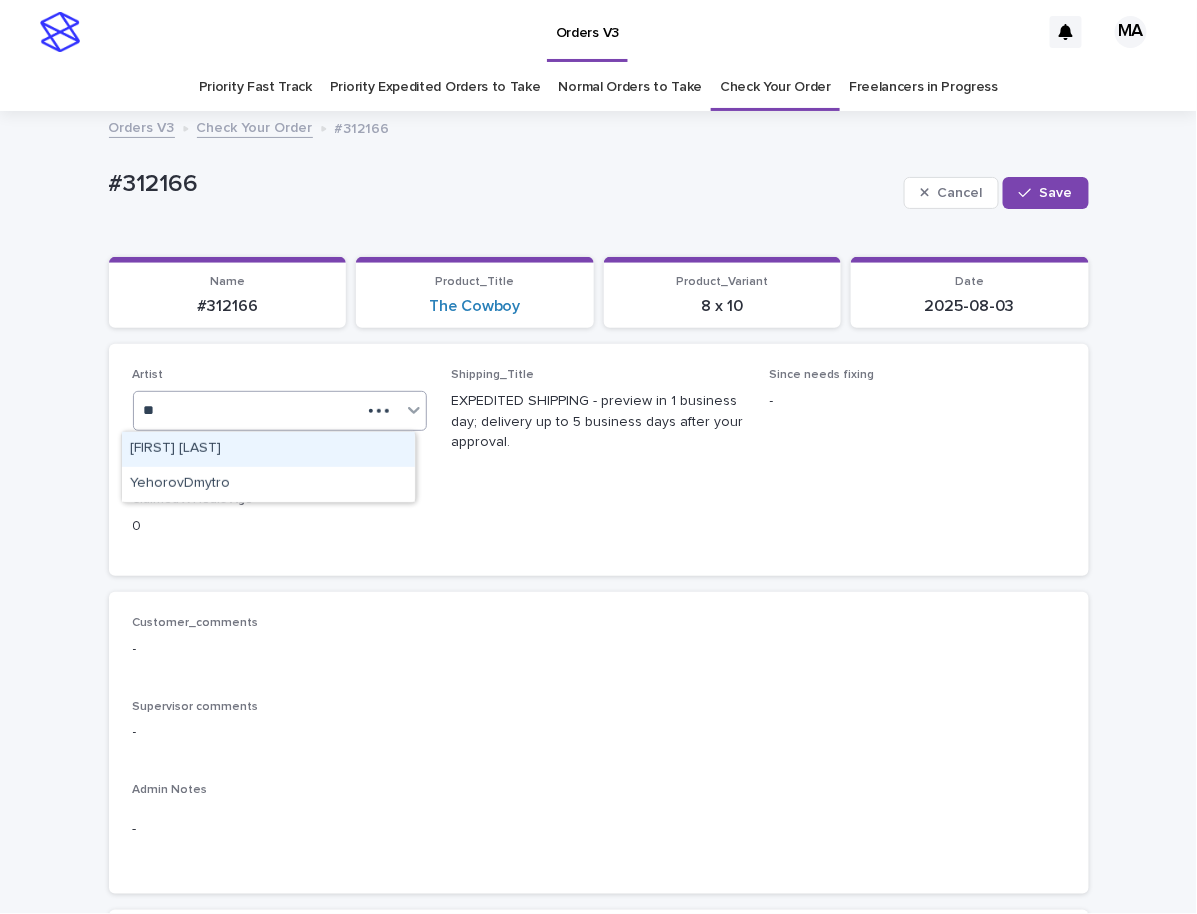 type on "***" 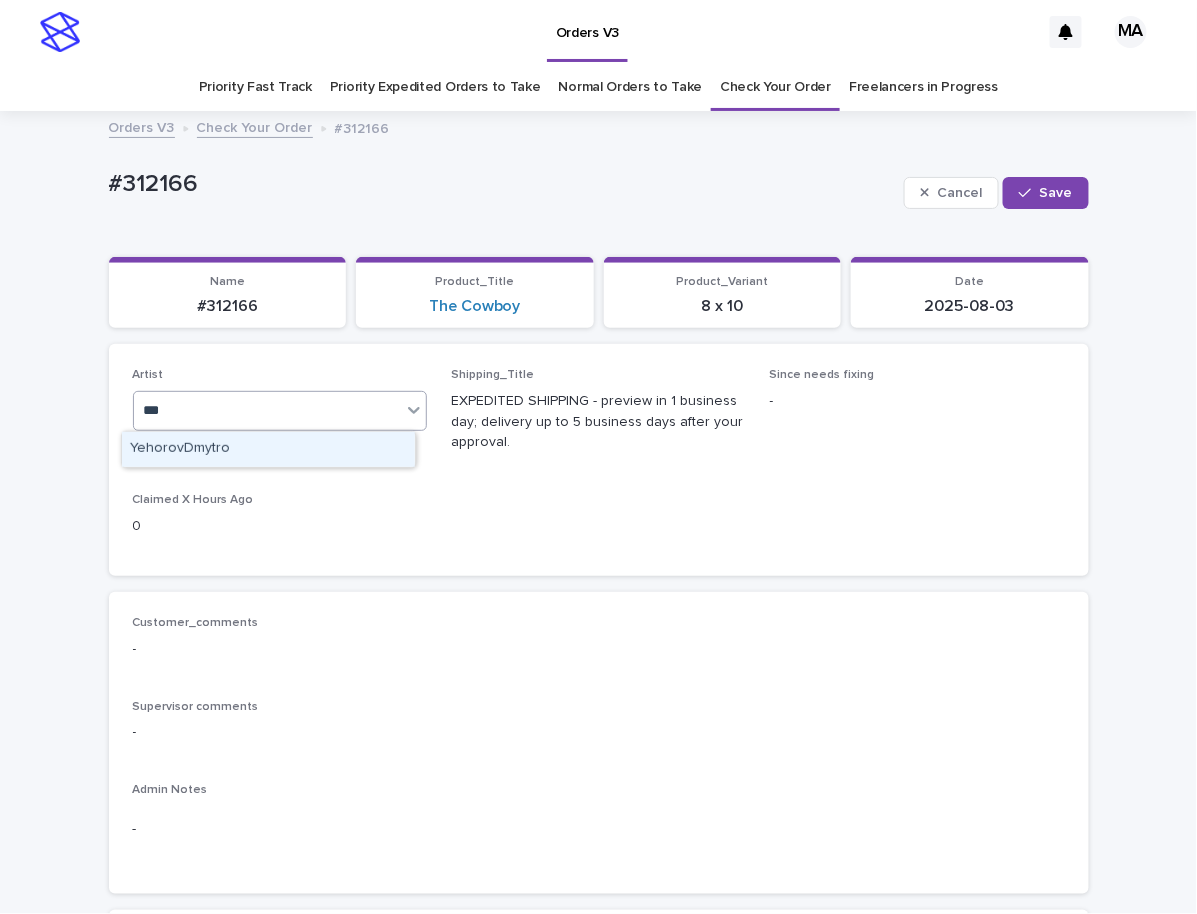 click on "YehorovDmytro" at bounding box center (268, 449) 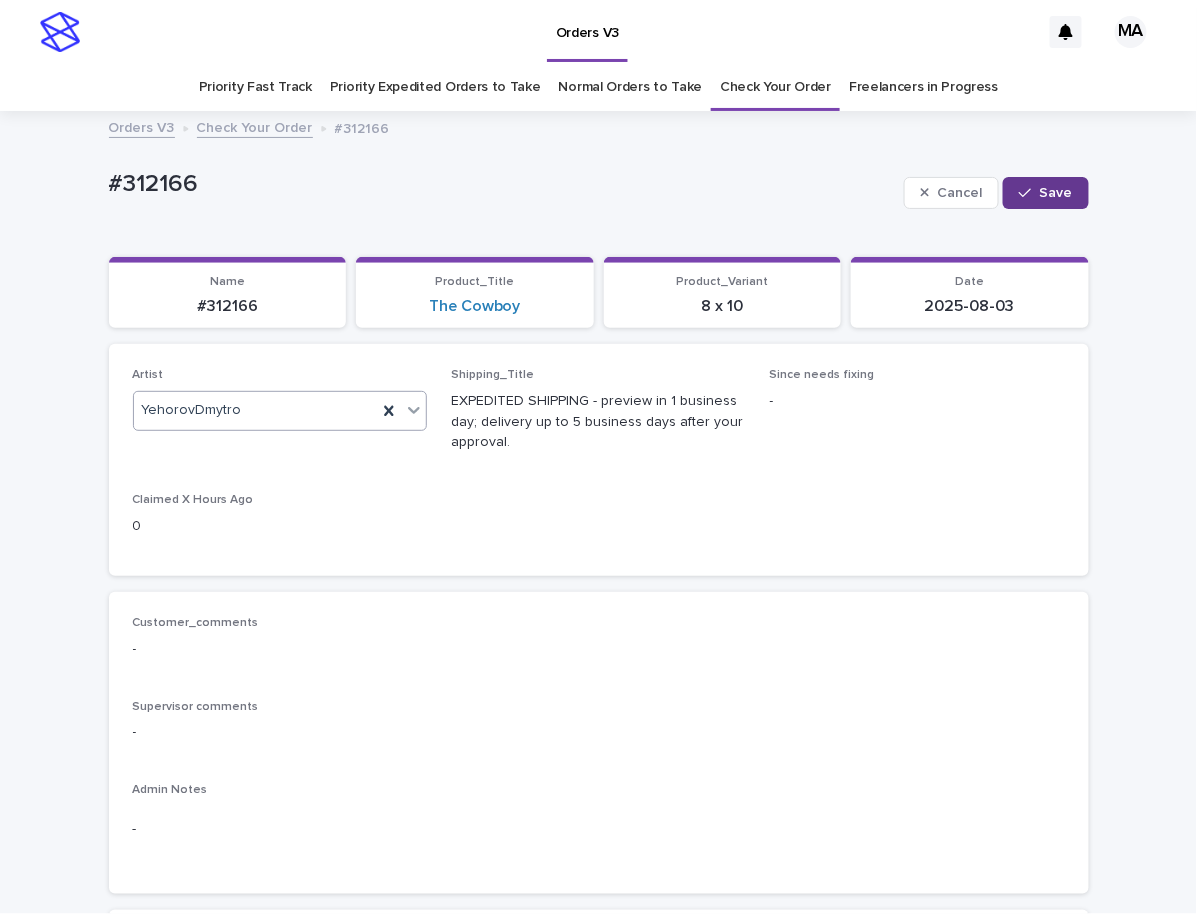 drag, startPoint x: 1009, startPoint y: 200, endPoint x: 999, endPoint y: 206, distance: 11.661903 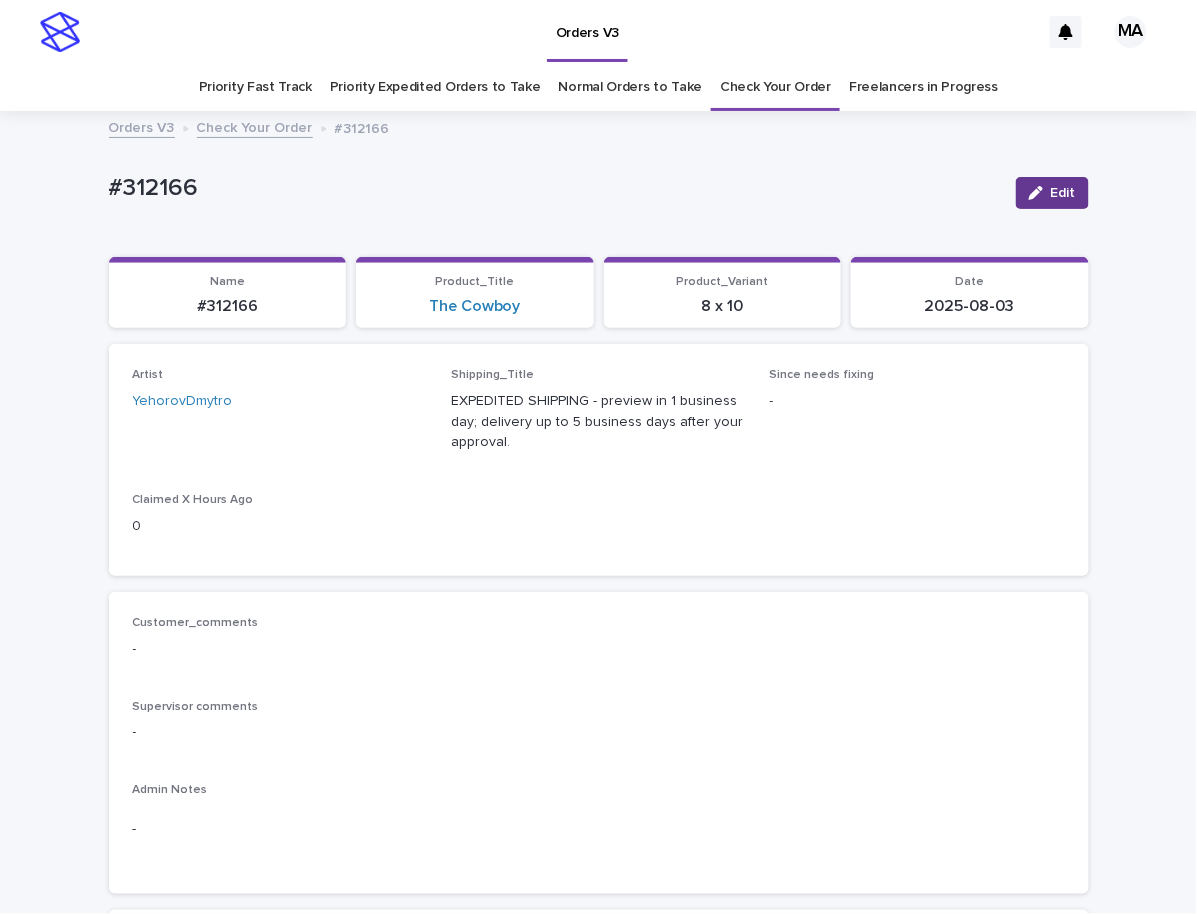 click on "Edit" at bounding box center (1052, 193) 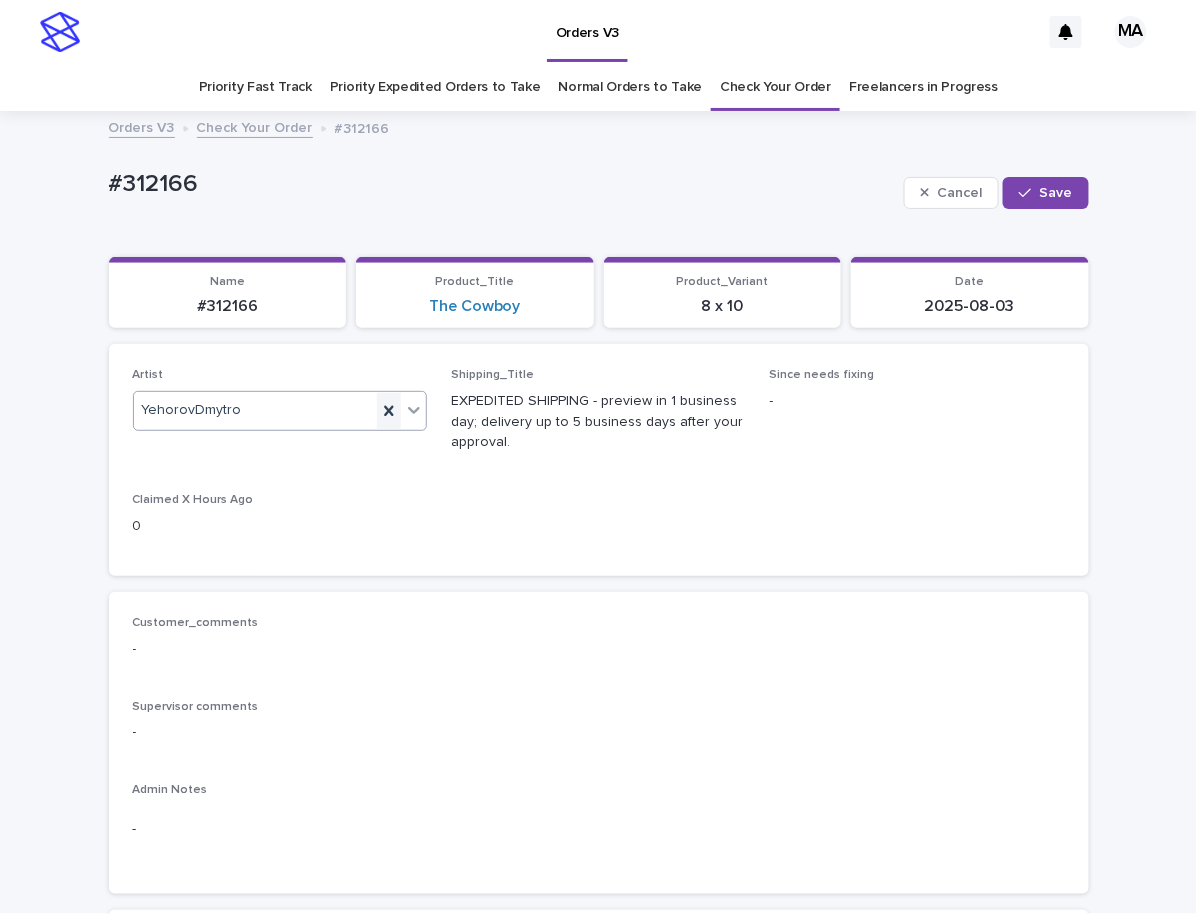 click 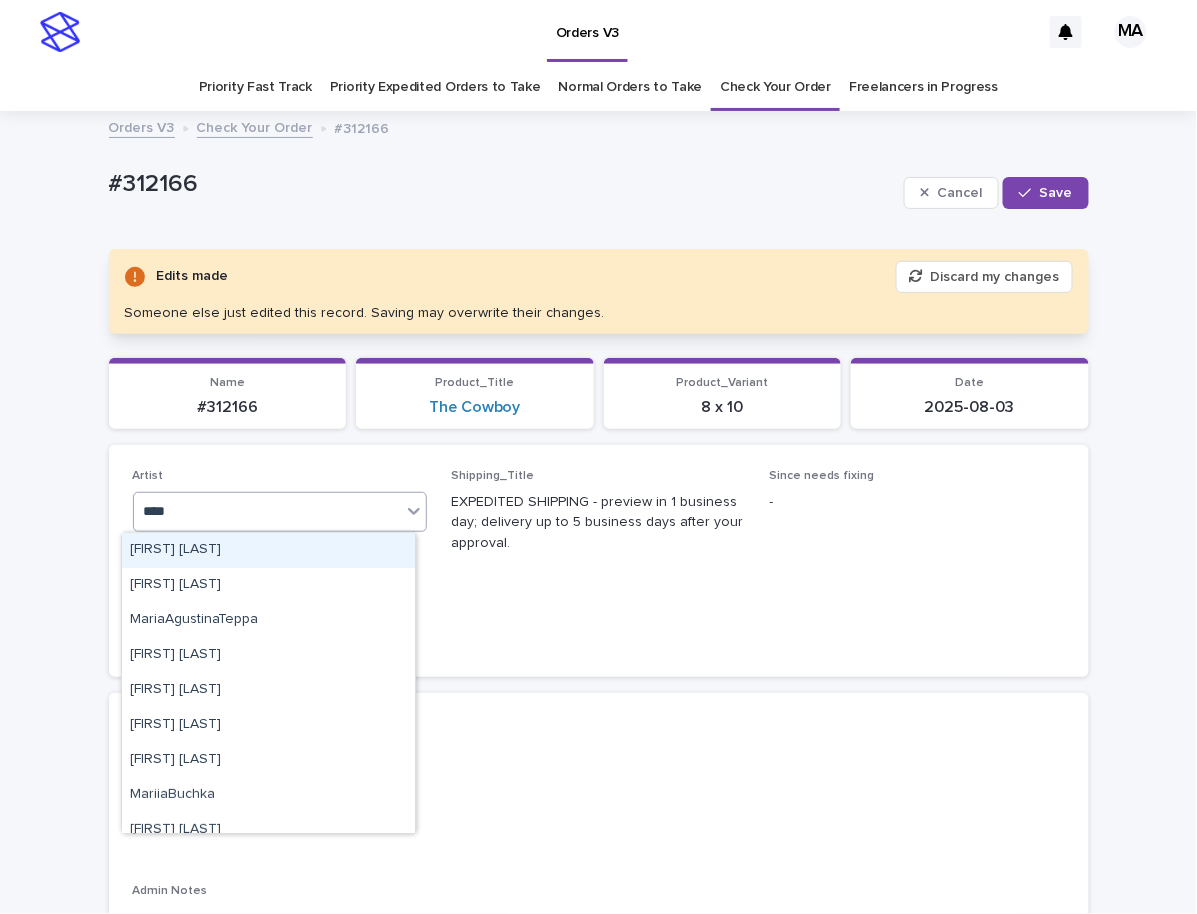 type on "*****" 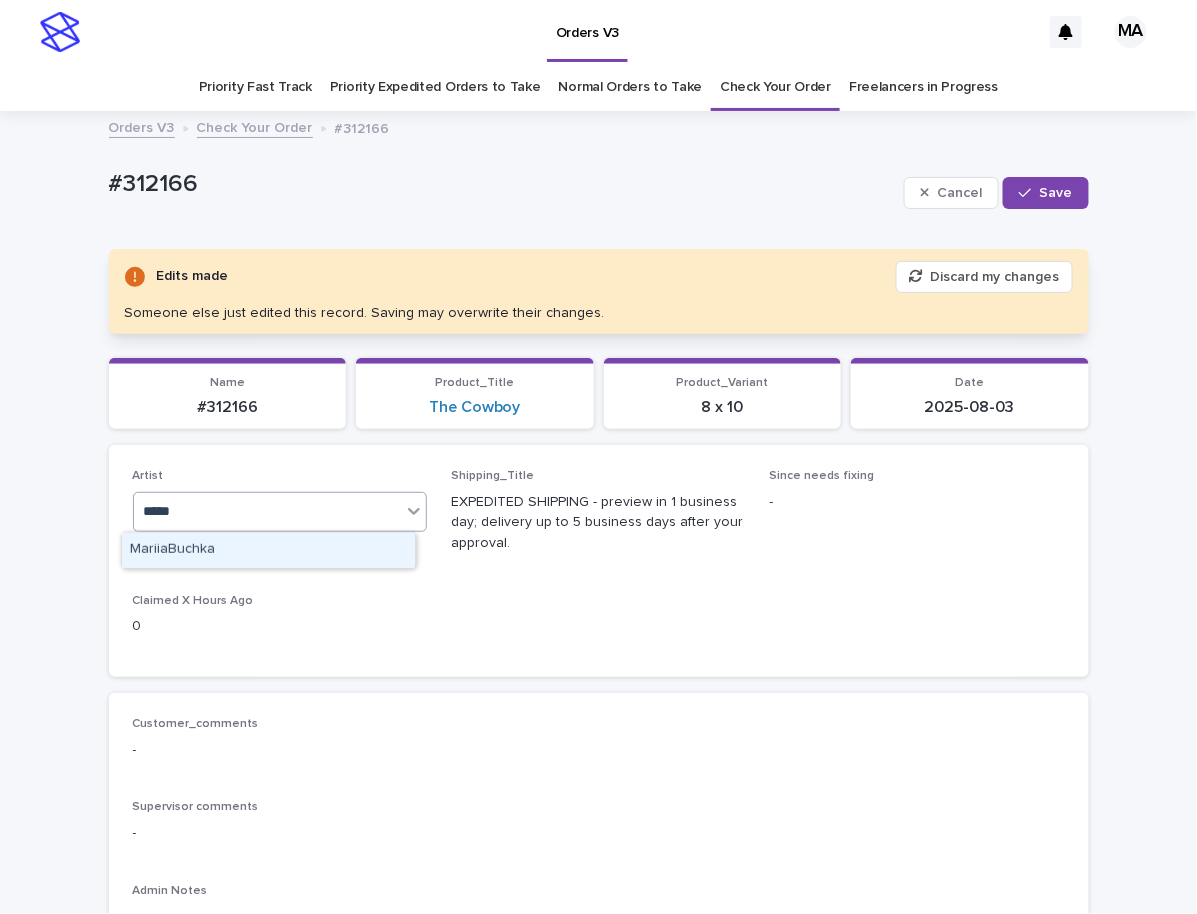 click on "MariiaBuchka" at bounding box center [268, 550] 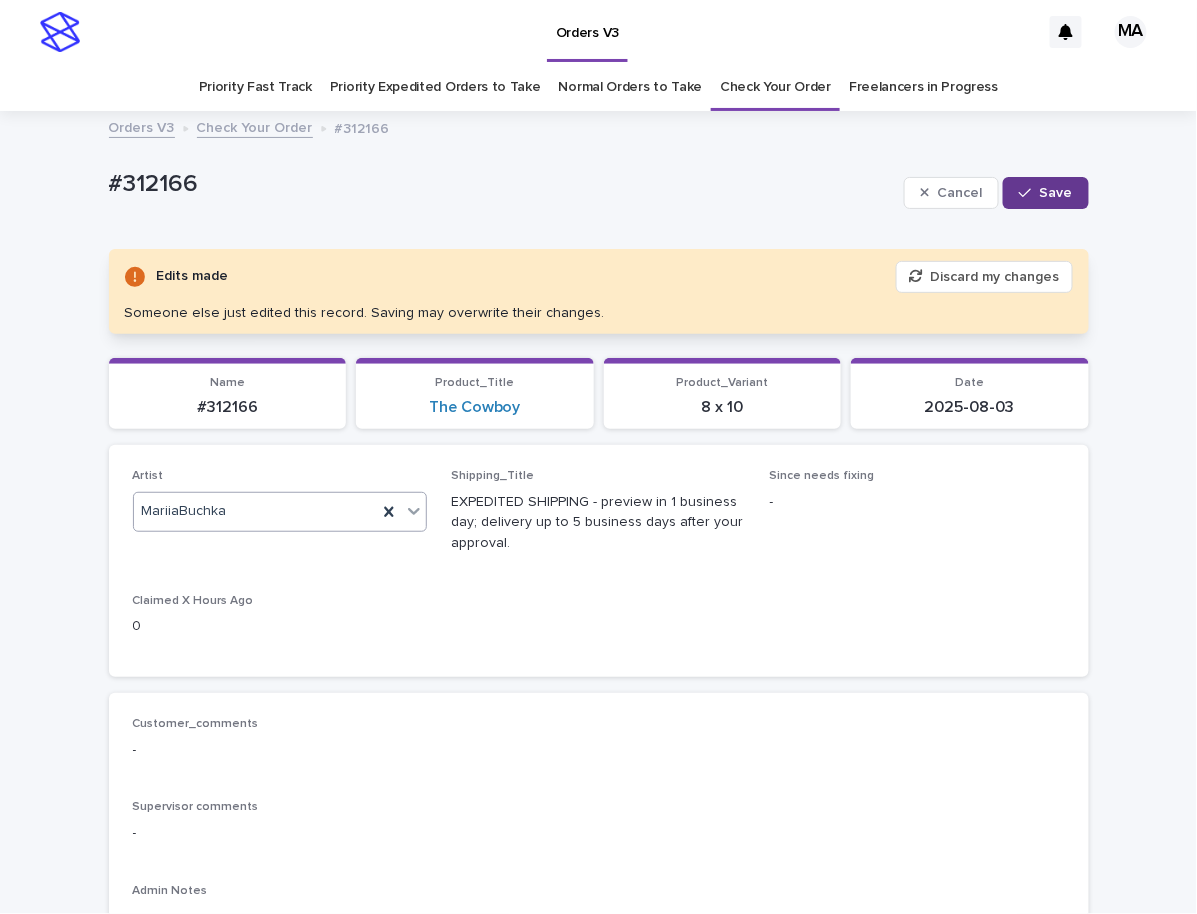 click on "Save" at bounding box center (1045, 193) 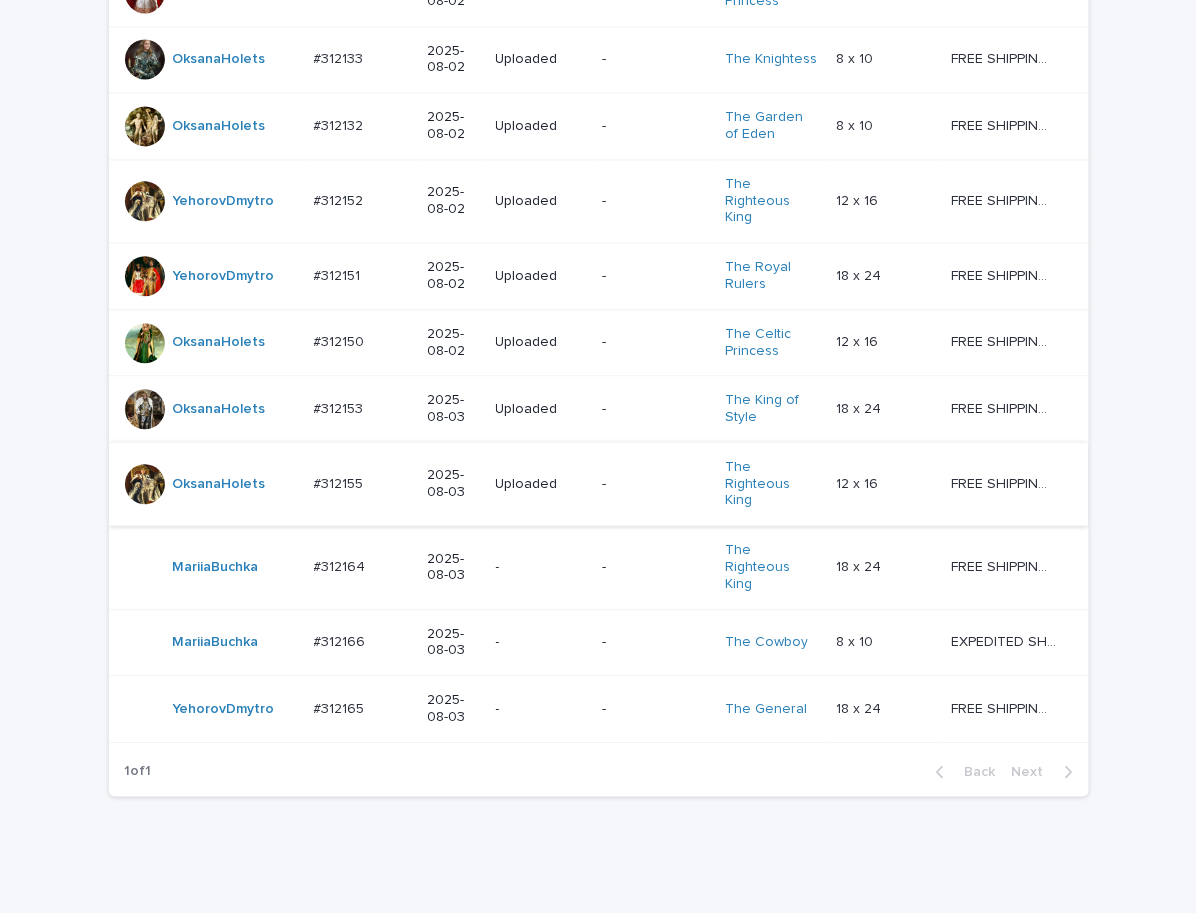 scroll, scrollTop: 1082, scrollLeft: 0, axis: vertical 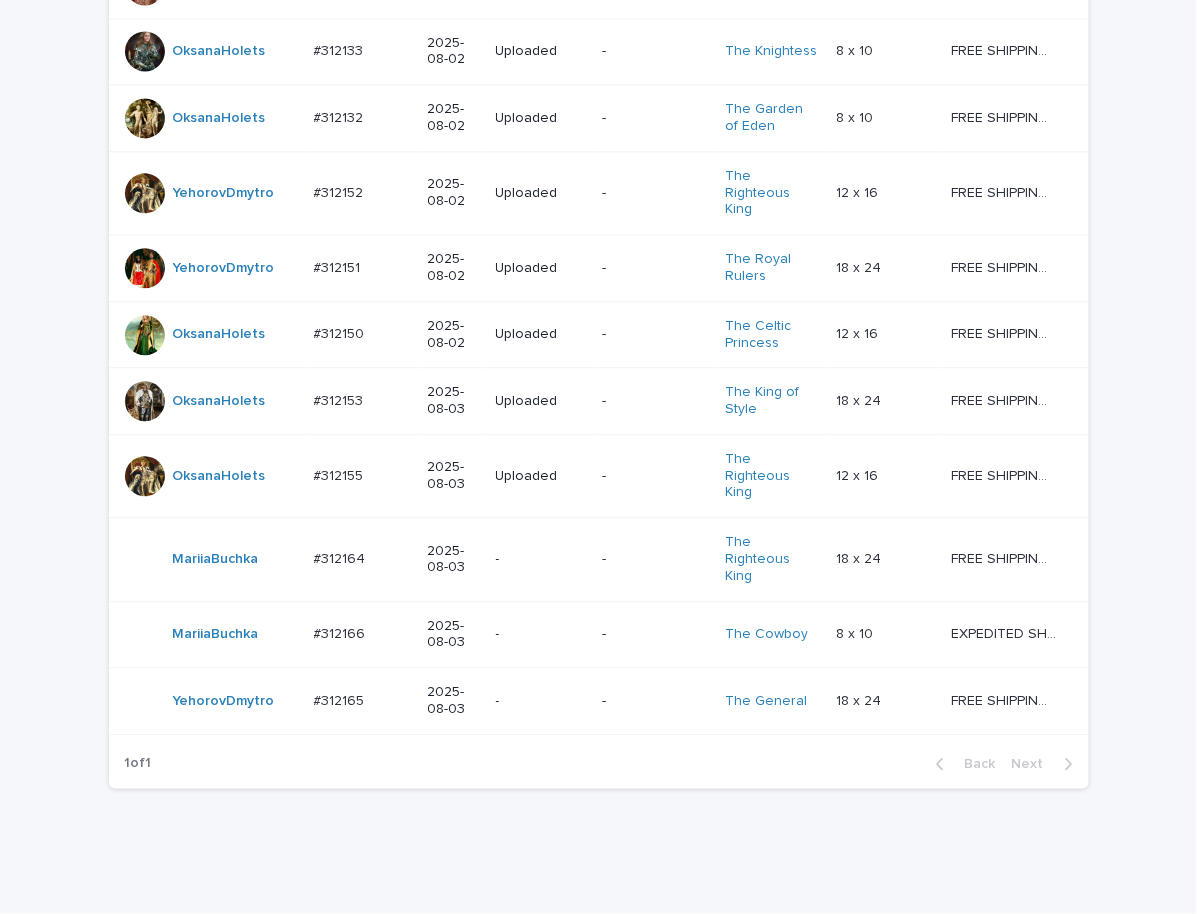 click on "-" at bounding box center [541, 701] 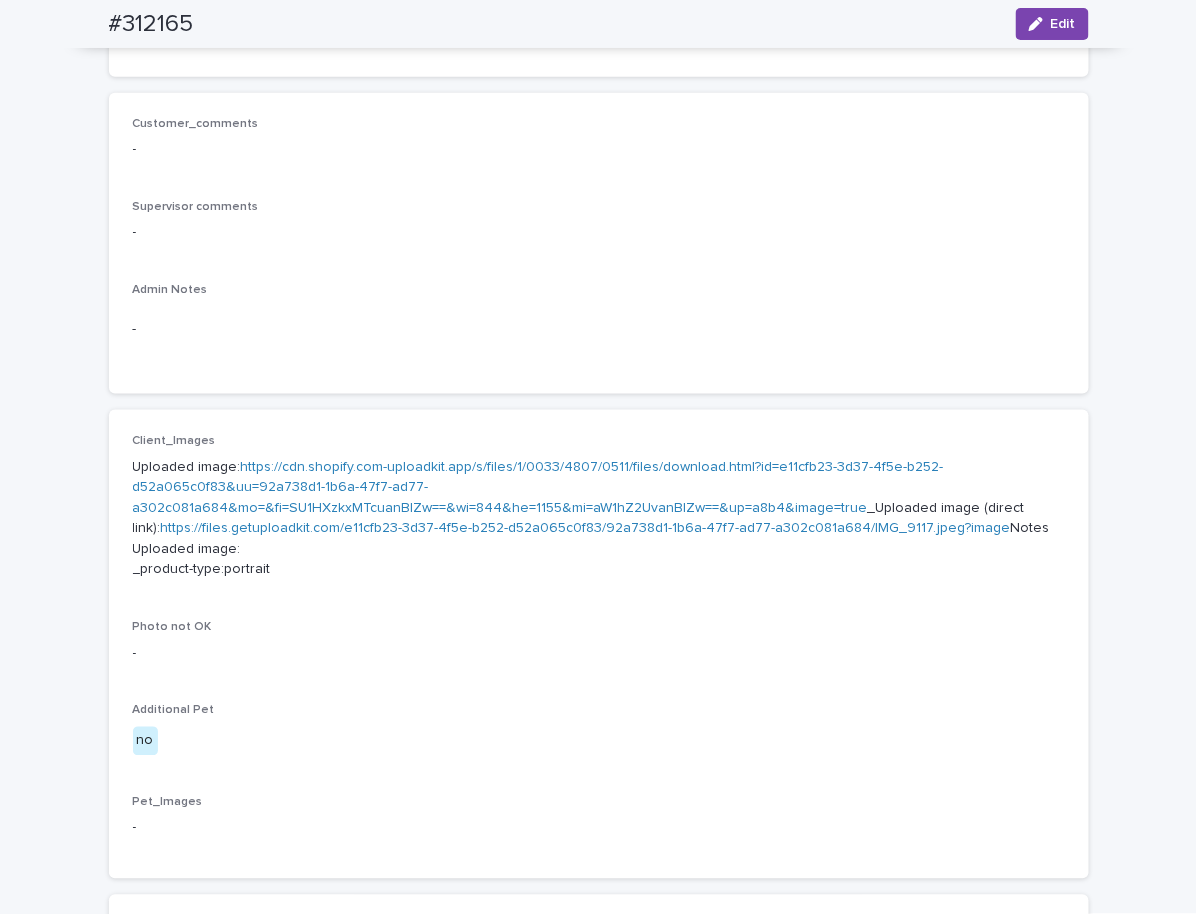 scroll, scrollTop: 350, scrollLeft: 0, axis: vertical 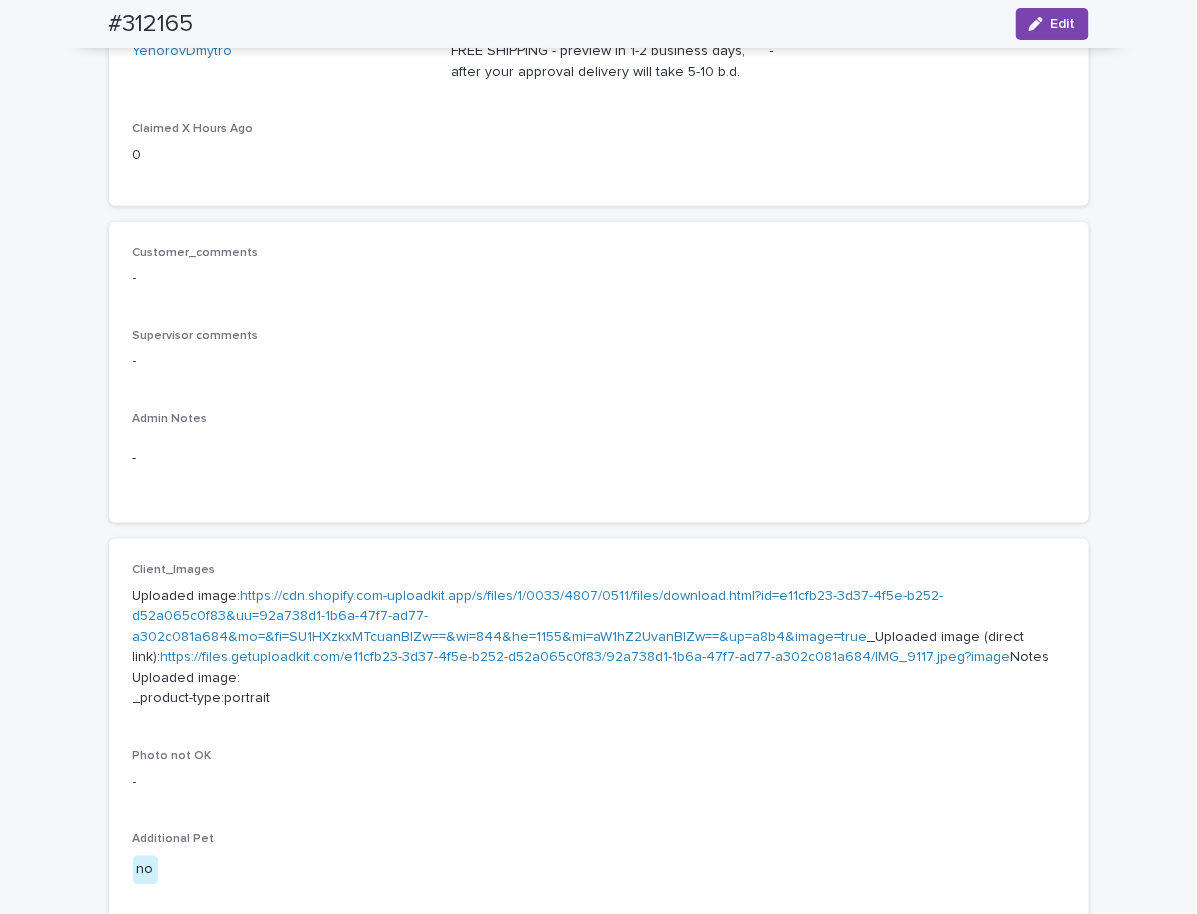 click on "Uploaded image: https://cdn.shopify.com-uploadkit.app/s/files/1/0033/4807/0511/files/download.html?id=e11cfb23-3d37-4f5e-b252-d52a065c0f83&uu=92a738d1-1b6a-47f7-ad77-a302c081a684&mo=&fi=SU1HXzkxMTcuanBlZw==&wi=844&he=1155&mi=aW1hZ2UvanBlZw==&up=a8b4&image=true
_Uploaded image (direct link): https://files.getuploadkit.com/e11cfb23-3d37-4f5e-b252-d52a065c0f83/92a738d1-1b6a-47f7-ad77-a302c081a684/IMG_9117.jpeg?image
Notes Uploaded image:
_product-type:portrait" at bounding box center (599, 648) 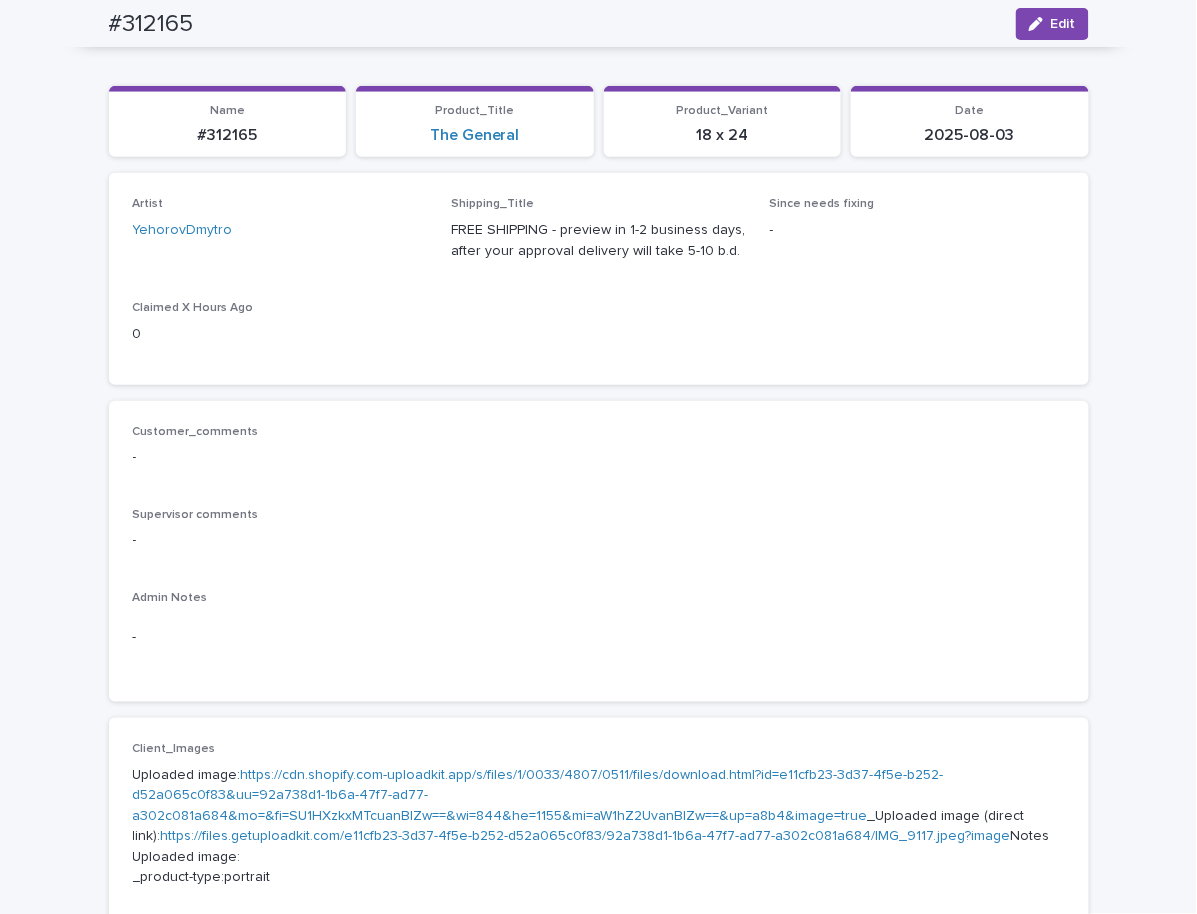 scroll, scrollTop: 0, scrollLeft: 0, axis: both 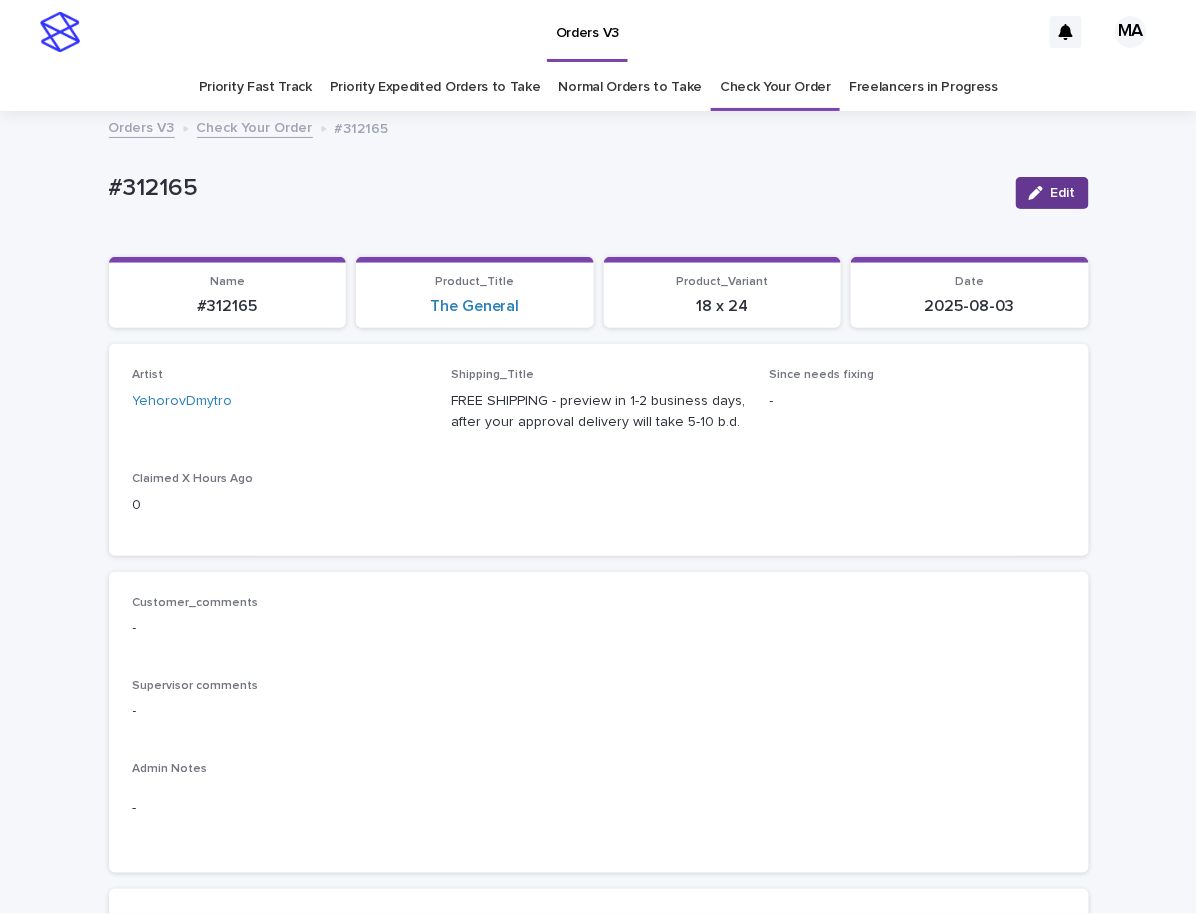 click on "Edit" at bounding box center [1063, 193] 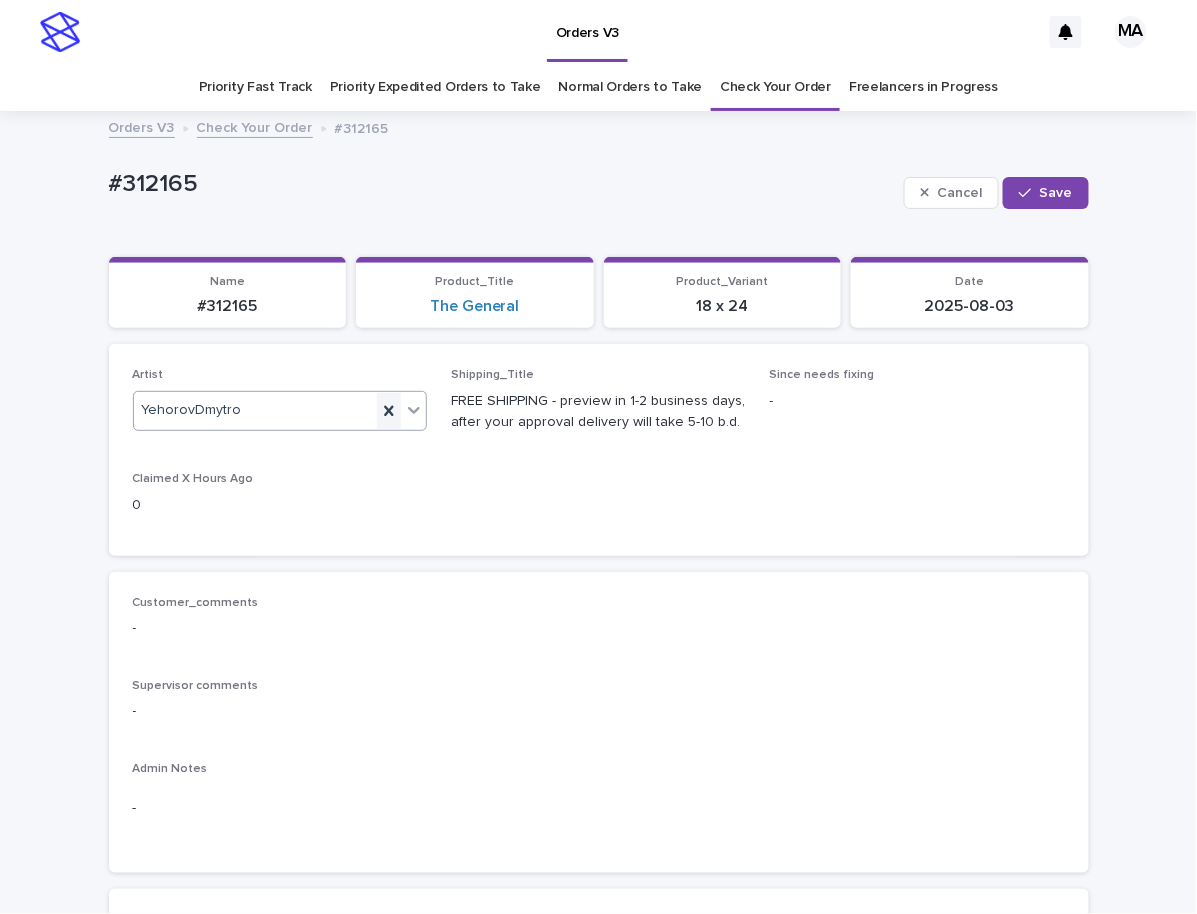 click 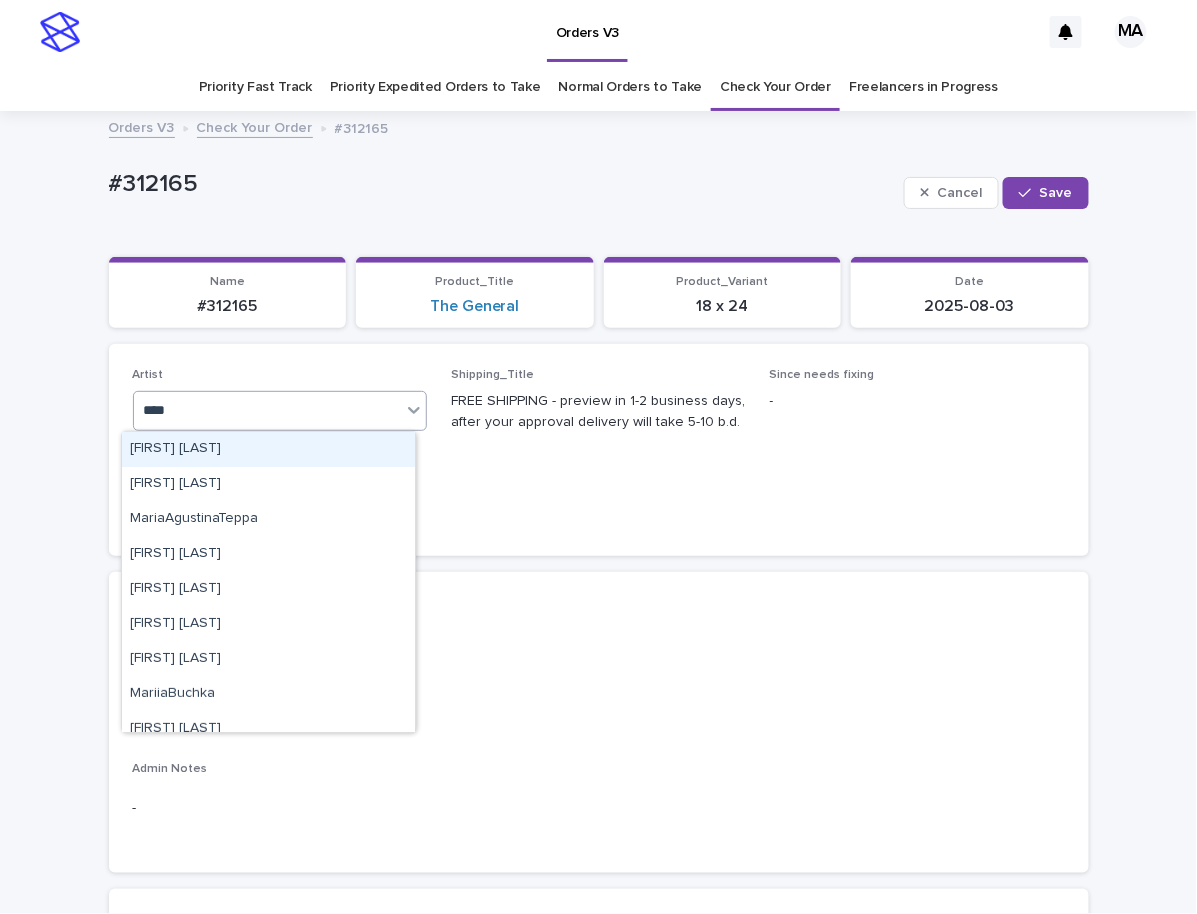 type on "*****" 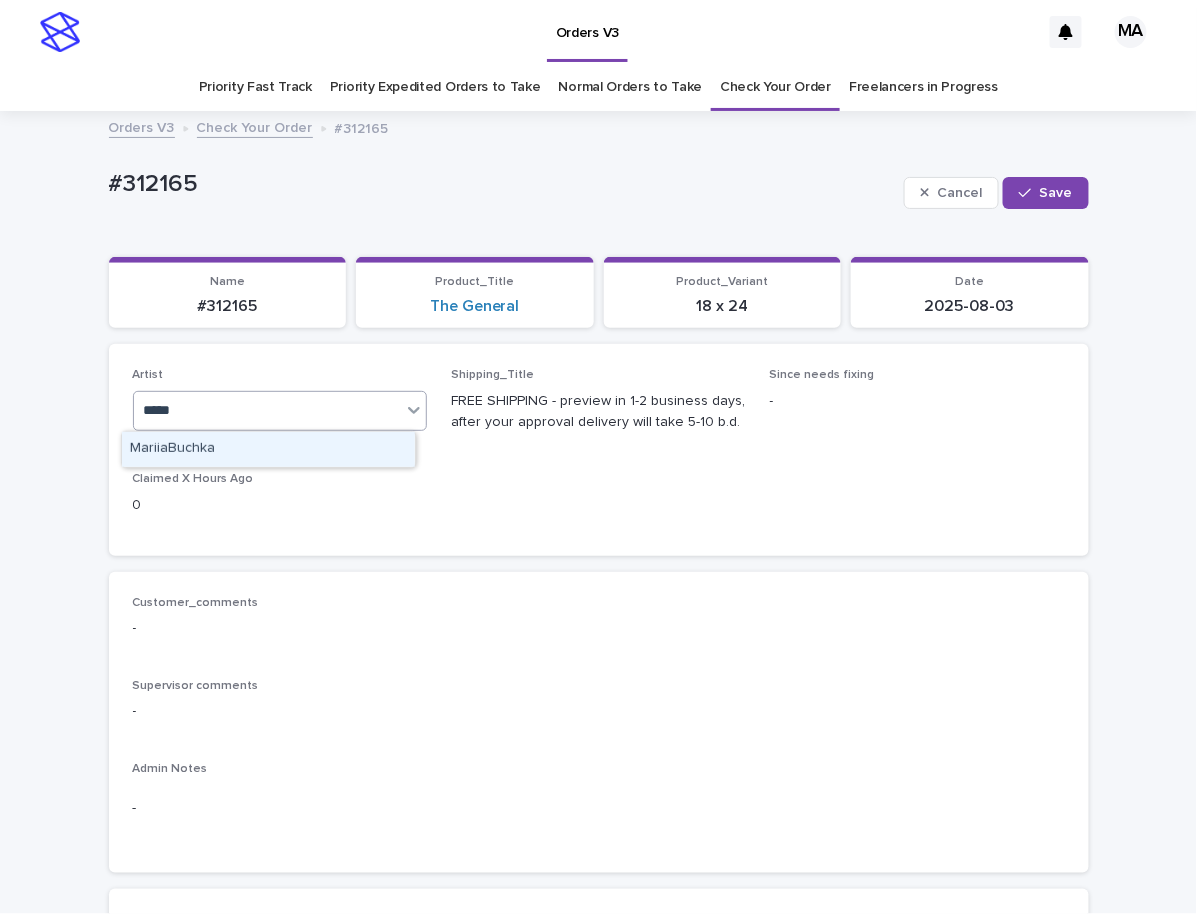 click on "MariiaBuchka" at bounding box center [268, 449] 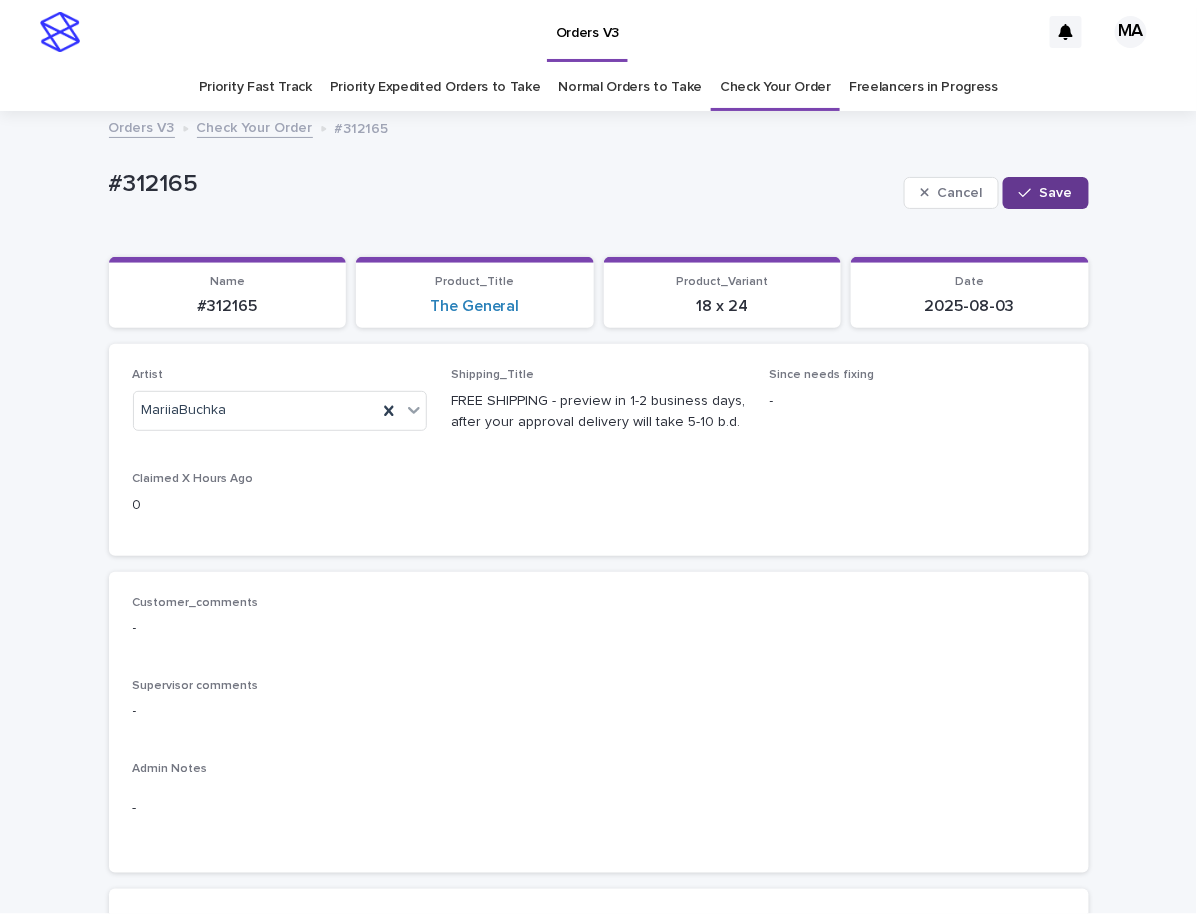 click 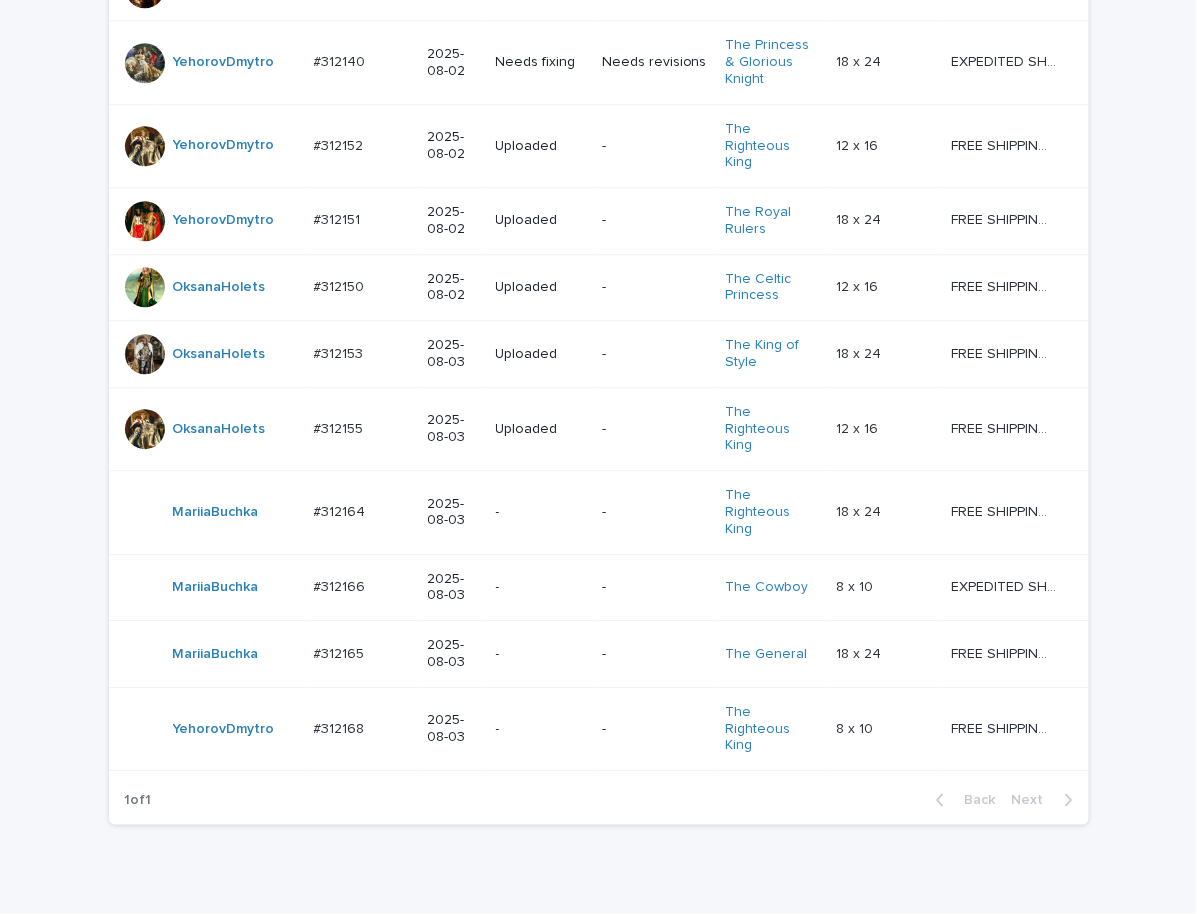 scroll, scrollTop: 1282, scrollLeft: 0, axis: vertical 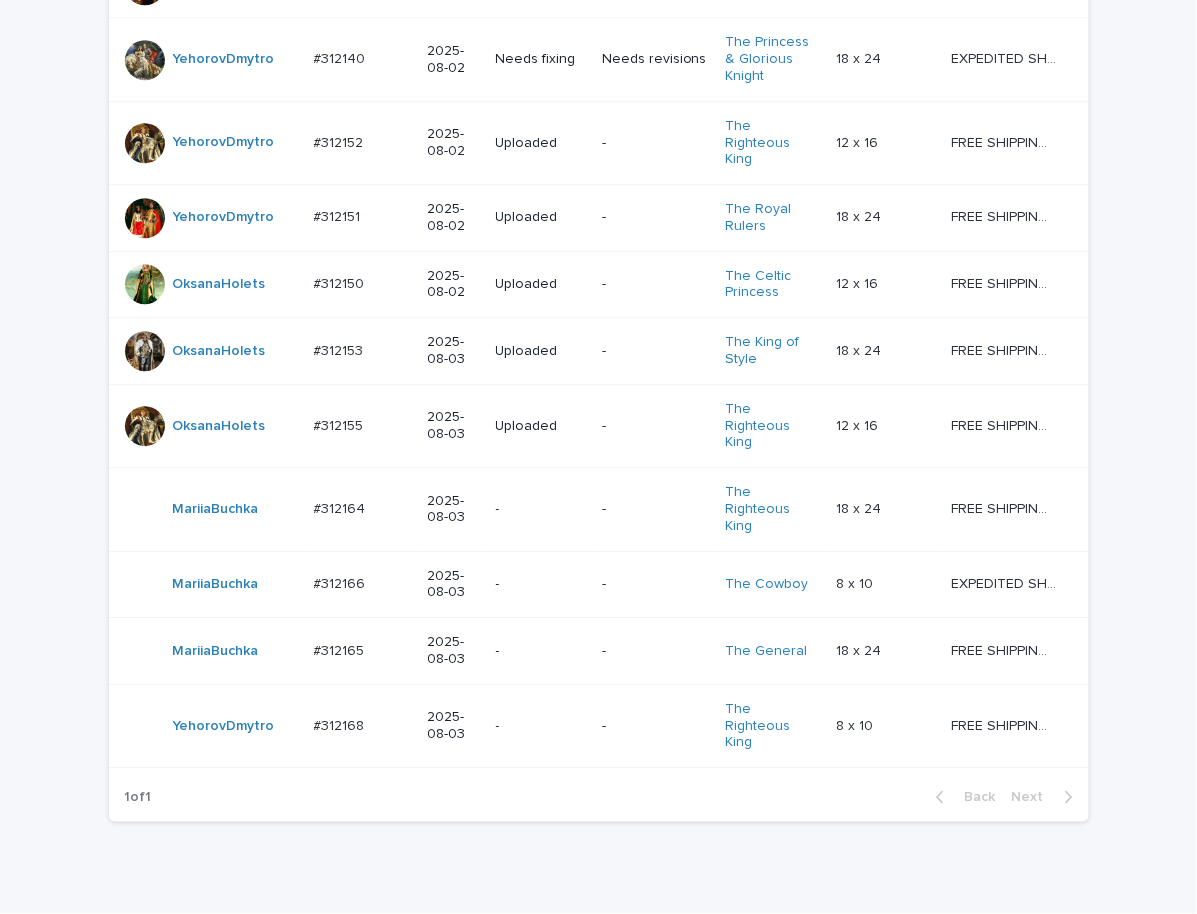 click on "Loading... Saving… Loading... Saving… Check Your Order Artist Name Date Design_status Customer_status Product_Title Product_Variant Shipping_Title TaoNguyen   Do_not_delete Do_not_delete   - Uploaded - - - -   - -   RolaineSanJuan   #301204_T #301204_T   2025-05-26 - - Change your picture   - -   - -   MariiaBuchka   #311847 #311847   2025-07-26 Uploaded Needs revisions Duke Whiskers   12 x 16 12 x 16   FREE SHIPPING - preview in 1-2 business days, after your approval delivery will take 5-10 b.d. FREE SHIPPING - preview in 1-2 business days, after your approval delivery will take 5-10 b.d.   MariaAgustinaTeppa   #312057 #312057   2025-07-31 Uploaded Needs revisions Madam and Sir   8 x 10 8 x 10   FREE SHIPPING - preview in 1-2 business days, after your approval delivery will take 5-10 b.d. FREE SHIPPING - preview in 1-2 business days, after your approval delivery will take 5-10 b.d.   OksanaHolets   #312063 #312063   2025-08-01 Uploaded Needs revisions The Lord & Lady   18 x 24 18 x 24" at bounding box center (598, -16) 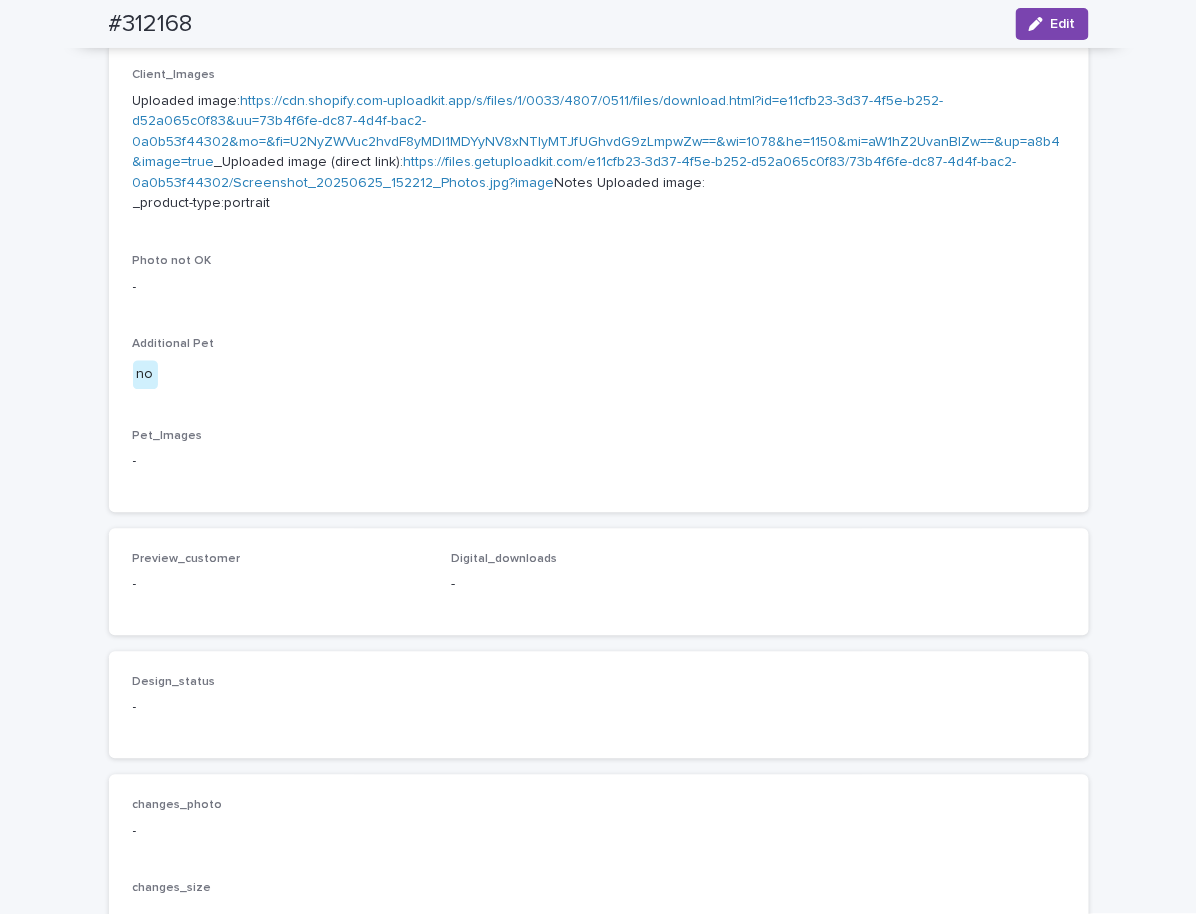 scroll, scrollTop: 699, scrollLeft: 0, axis: vertical 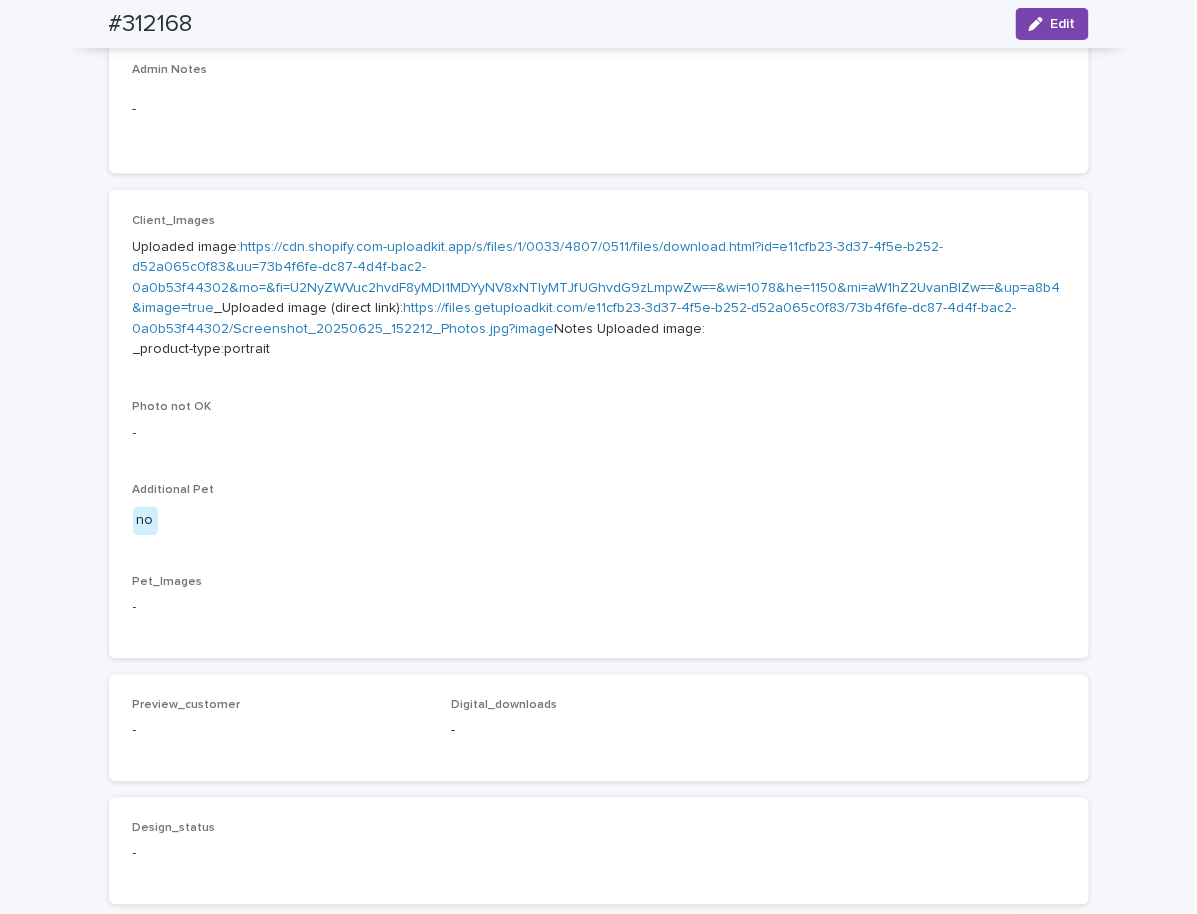 click on "https://cdn.shopify.com-uploadkit.app/s/files/1/0033/4807/0511/files/download.html?id=e11cfb23-3d37-4f5e-b252-d52a065c0f83&uu=73b4f6fe-dc87-4d4f-bac2-0a0b53f44302&mo=&fi=U2NyZWVuc2hvdF8yMDI1MDYyNV8xNTIyMTJfUGhvdG9zLmpwZw==&wi=1078&he=1150&mi=aW1hZ2UvanBlZw==&up=a8b4&image=true" at bounding box center (597, 278) 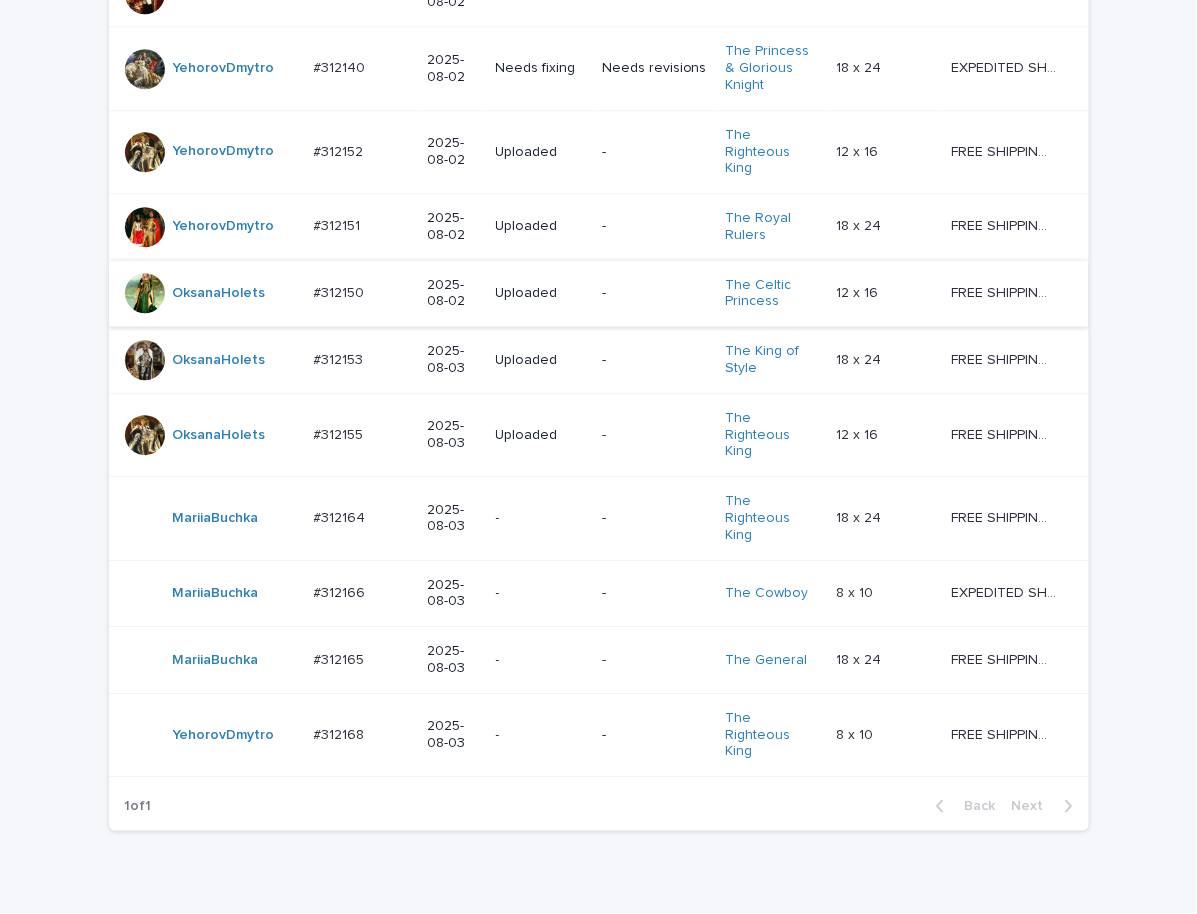 scroll, scrollTop: 1282, scrollLeft: 0, axis: vertical 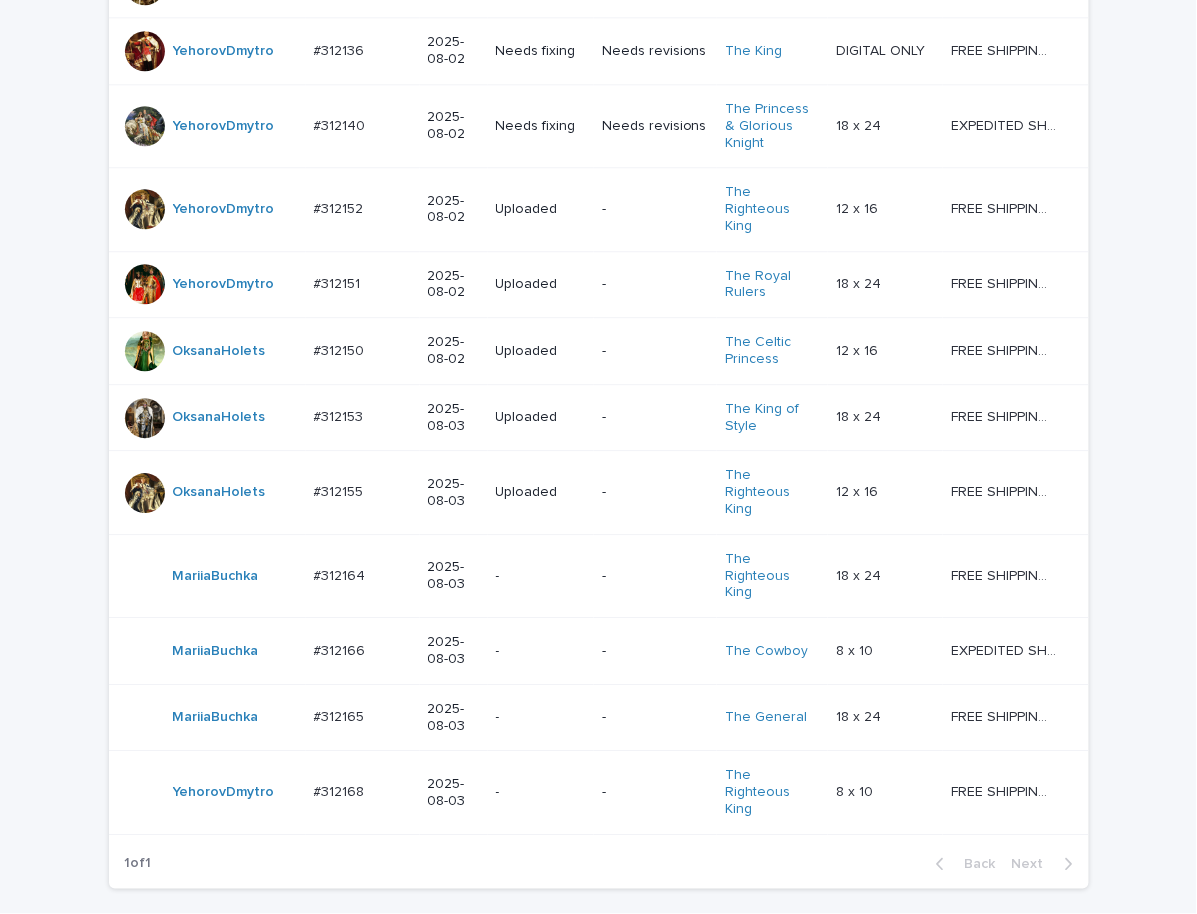 click on "Loading... Saving… Loading... Saving… Check Your Order Artist Name Date Design_status Customer_status Product_Title Product_Variant Shipping_Title TaoNguyen   Do_not_delete Do_not_delete   - Uploaded - - - -   - -   RolaineSanJuan   #301204_T #301204_T   2025-05-26 - - Change your picture   - -   - -   OksanaHolets   #311767 #311767   2025-07-25 Needs fixing Needs revisions The Viking Royals   24 x 36 24 x 36   FREE SHIPPING - preview in 1-2 business days, after your approval delivery will take 5-10 b.d. FREE SHIPPING - preview in 1-2 business days, after your approval delivery will take 5-10 b.d.   MariiaBuchka   #311847 #311847   2025-07-26 Uploaded Needs revisions Duke Whiskers   12 x 16 12 x 16   FREE SHIPPING - preview in 1-2 business days, after your approval delivery will take 5-10 b.d. FREE SHIPPING - preview in 1-2 business days, after your approval delivery will take 5-10 b.d.   MariaAgustinaTeppa   #312057 #312057   2025-07-31 Uploaded Needs revisions Madam and Sir   8 x 10 8 x 10" at bounding box center (599, -7) 